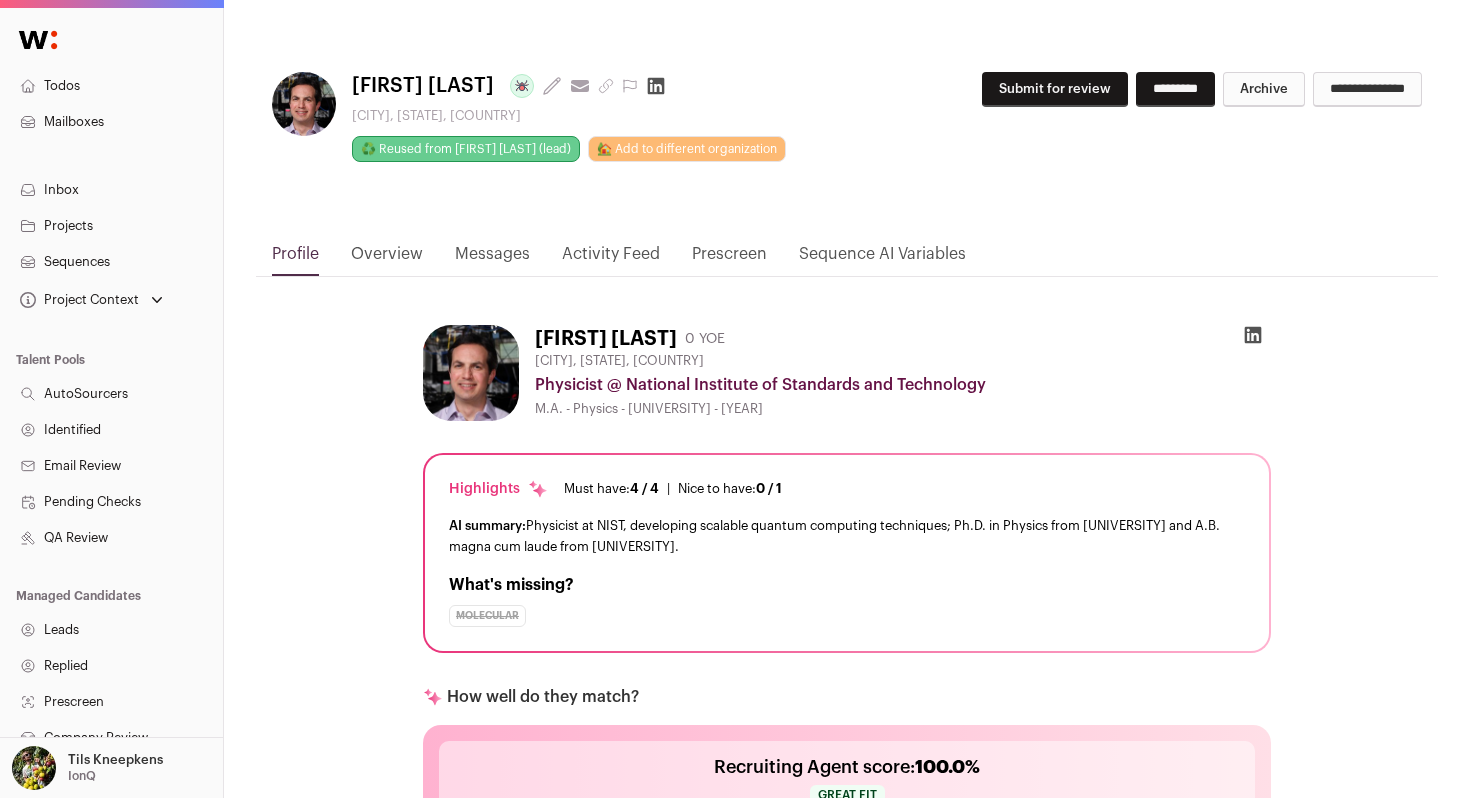 scroll, scrollTop: 0, scrollLeft: 0, axis: both 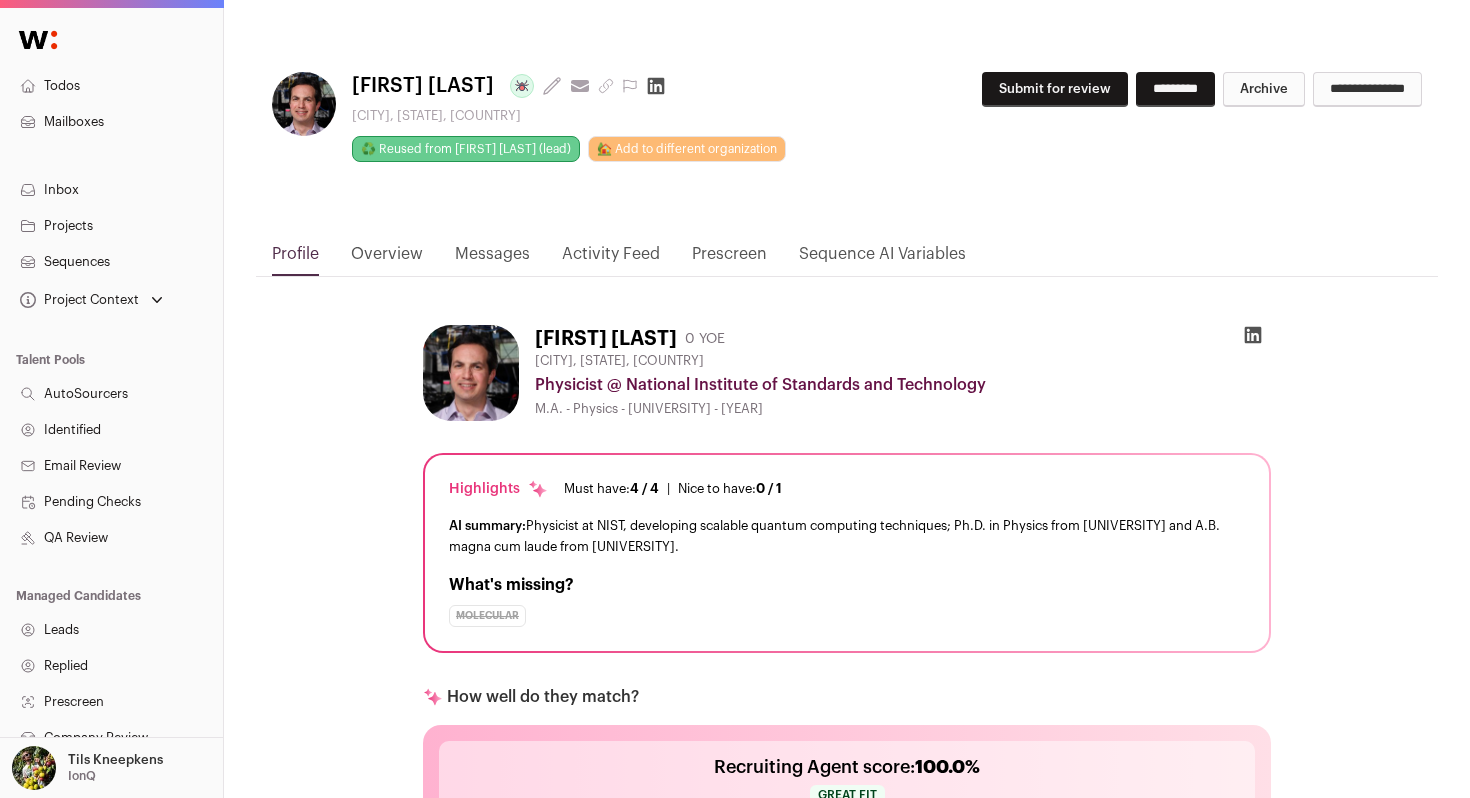 click on "Activity Feed" at bounding box center [611, 259] 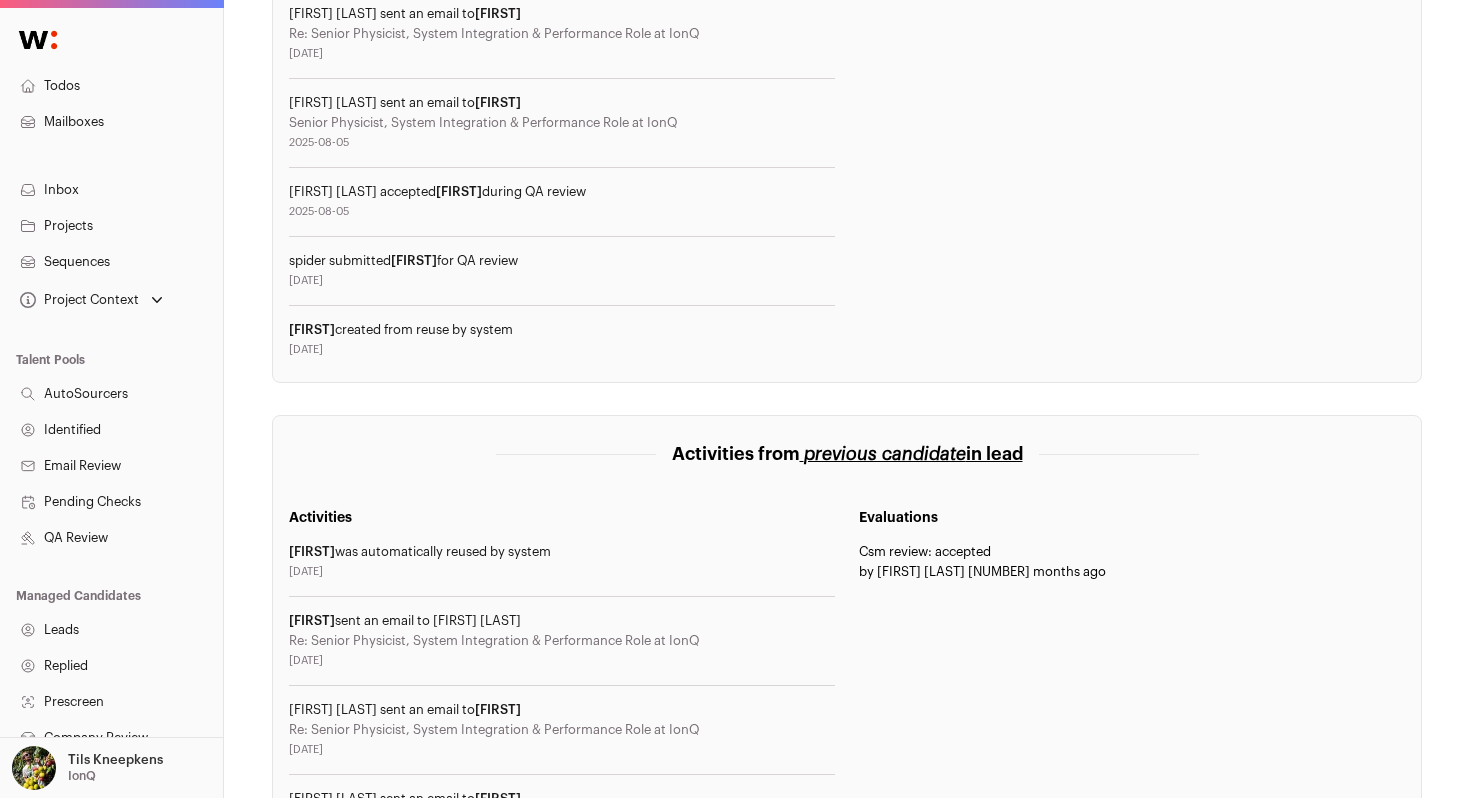 scroll, scrollTop: 0, scrollLeft: 0, axis: both 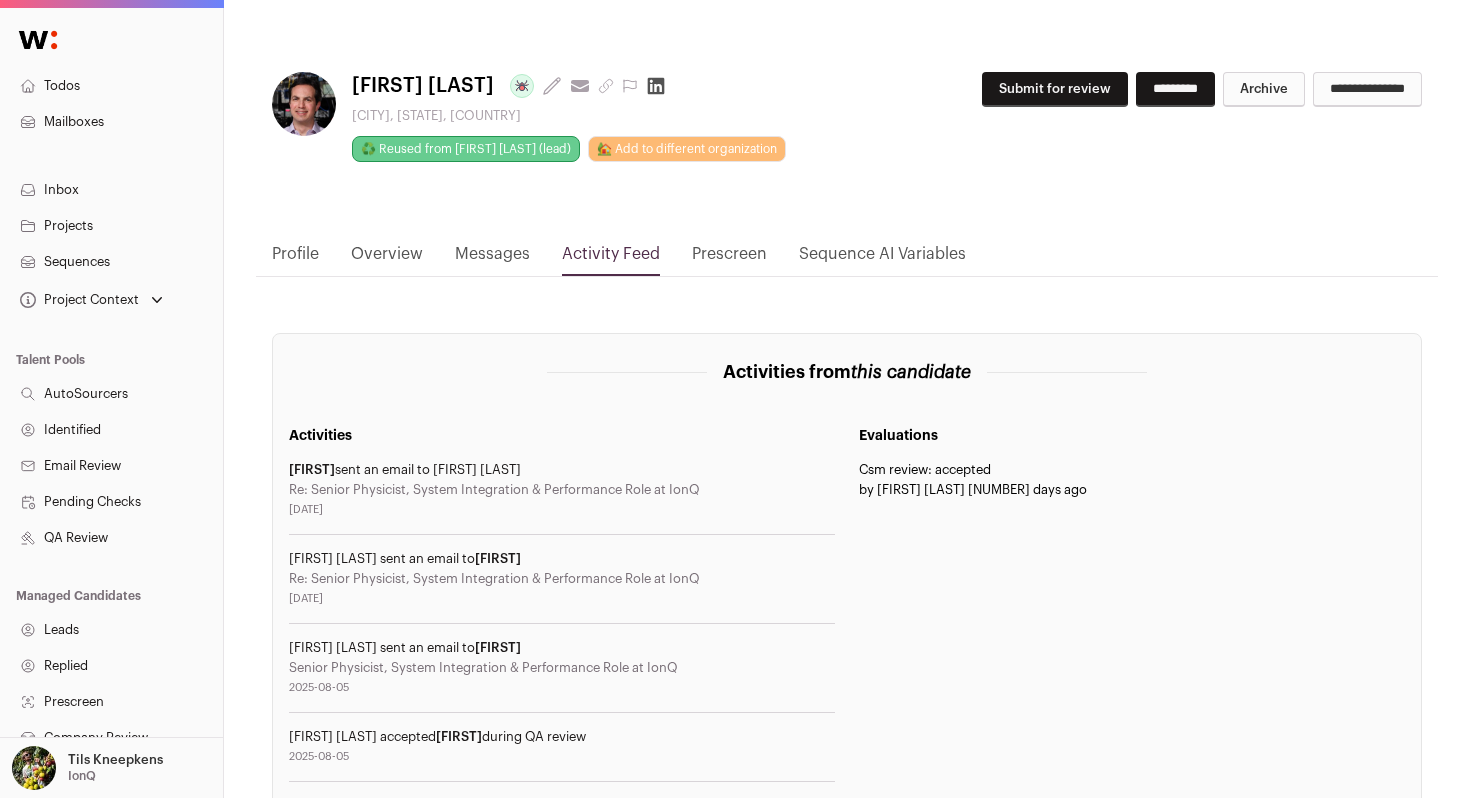 click 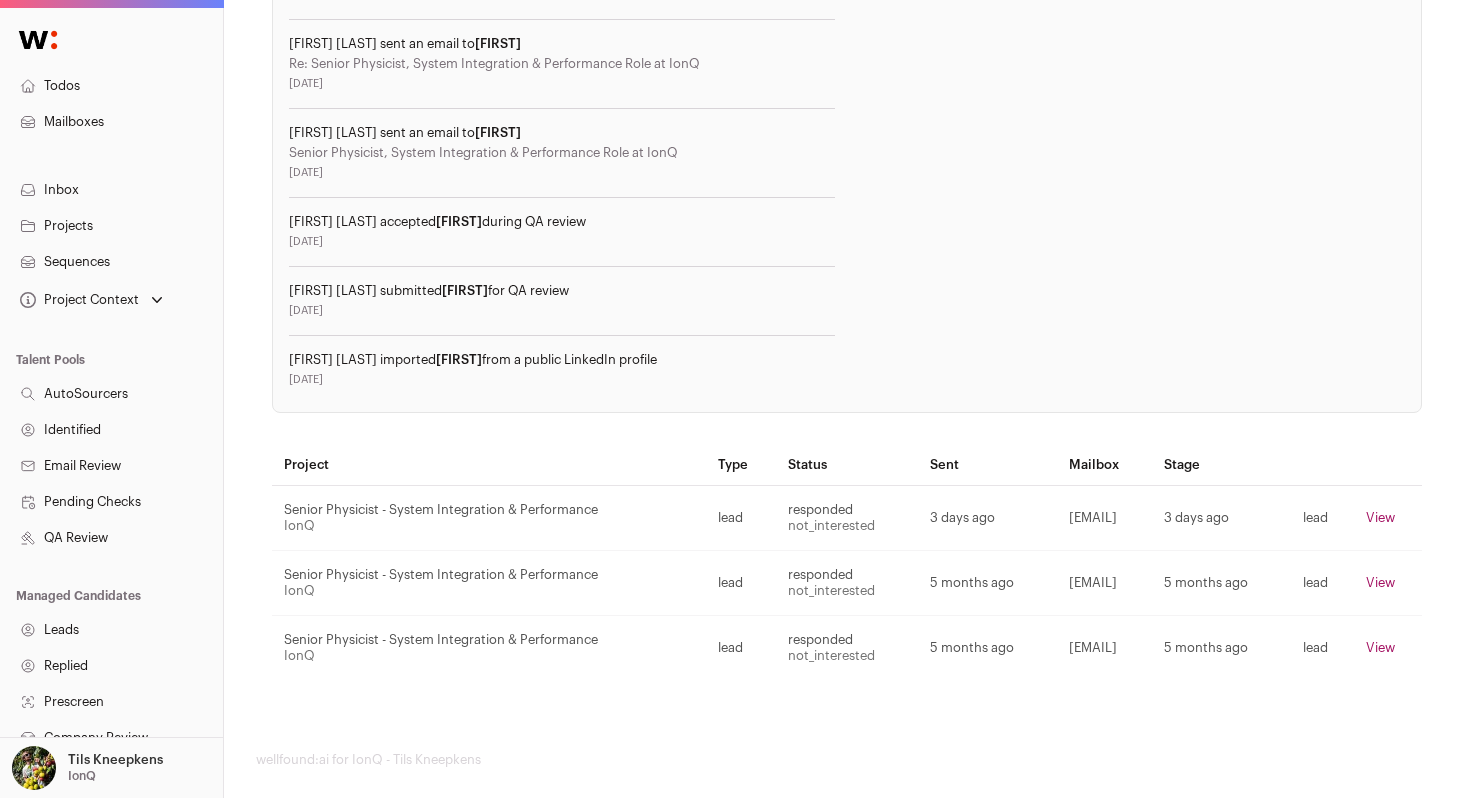 scroll, scrollTop: 1228, scrollLeft: 0, axis: vertical 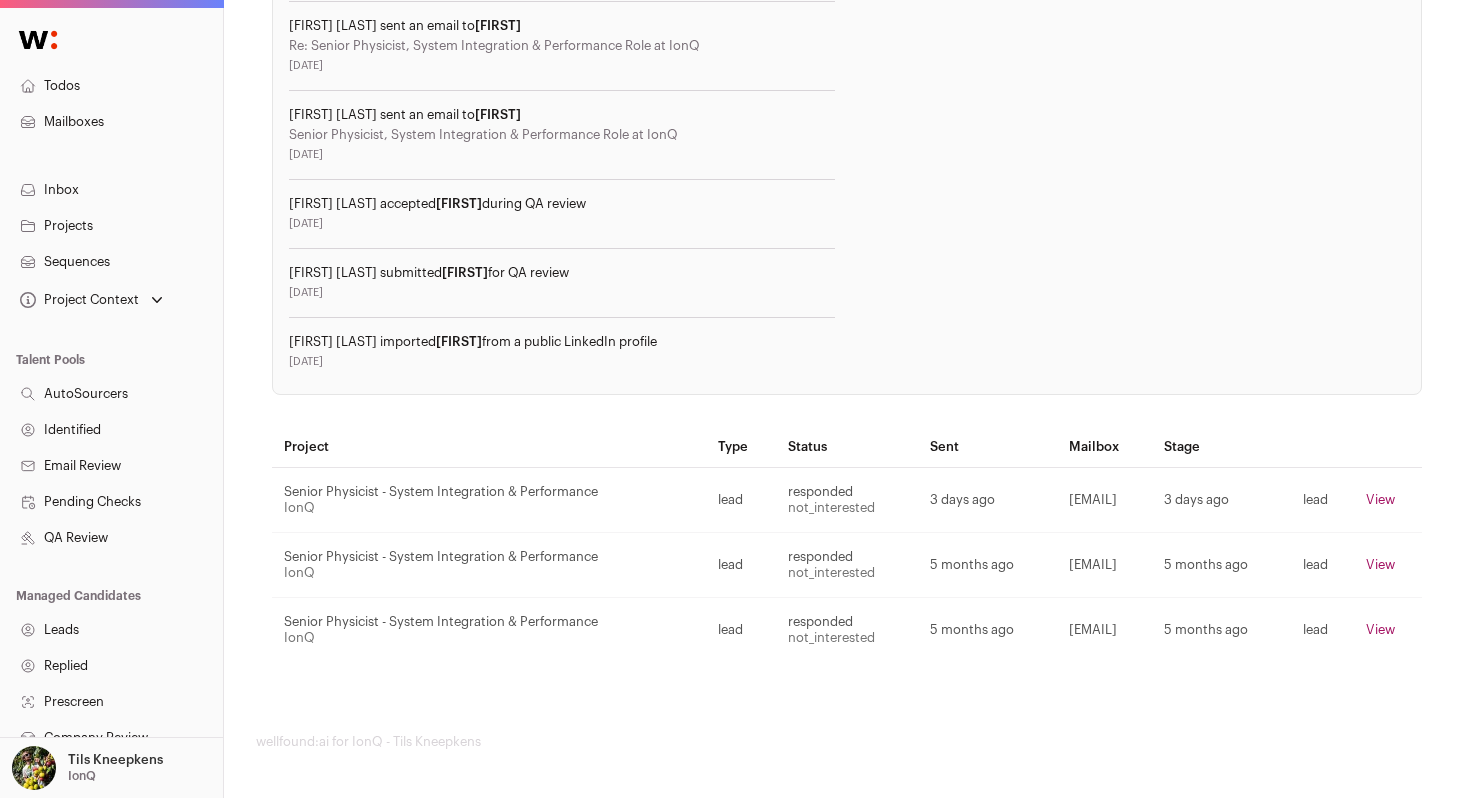 click on "View" at bounding box center [1380, 629] 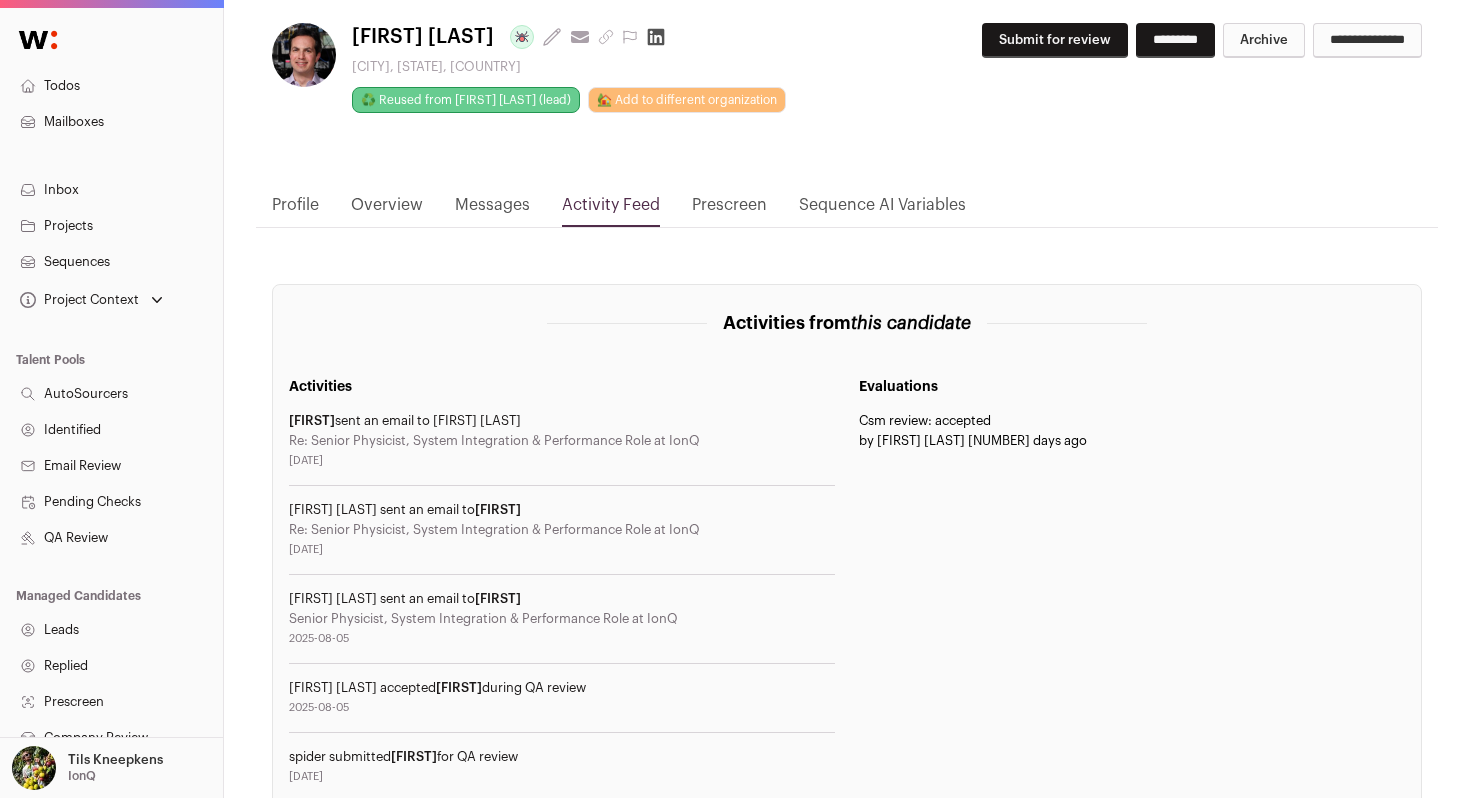 scroll, scrollTop: 0, scrollLeft: 0, axis: both 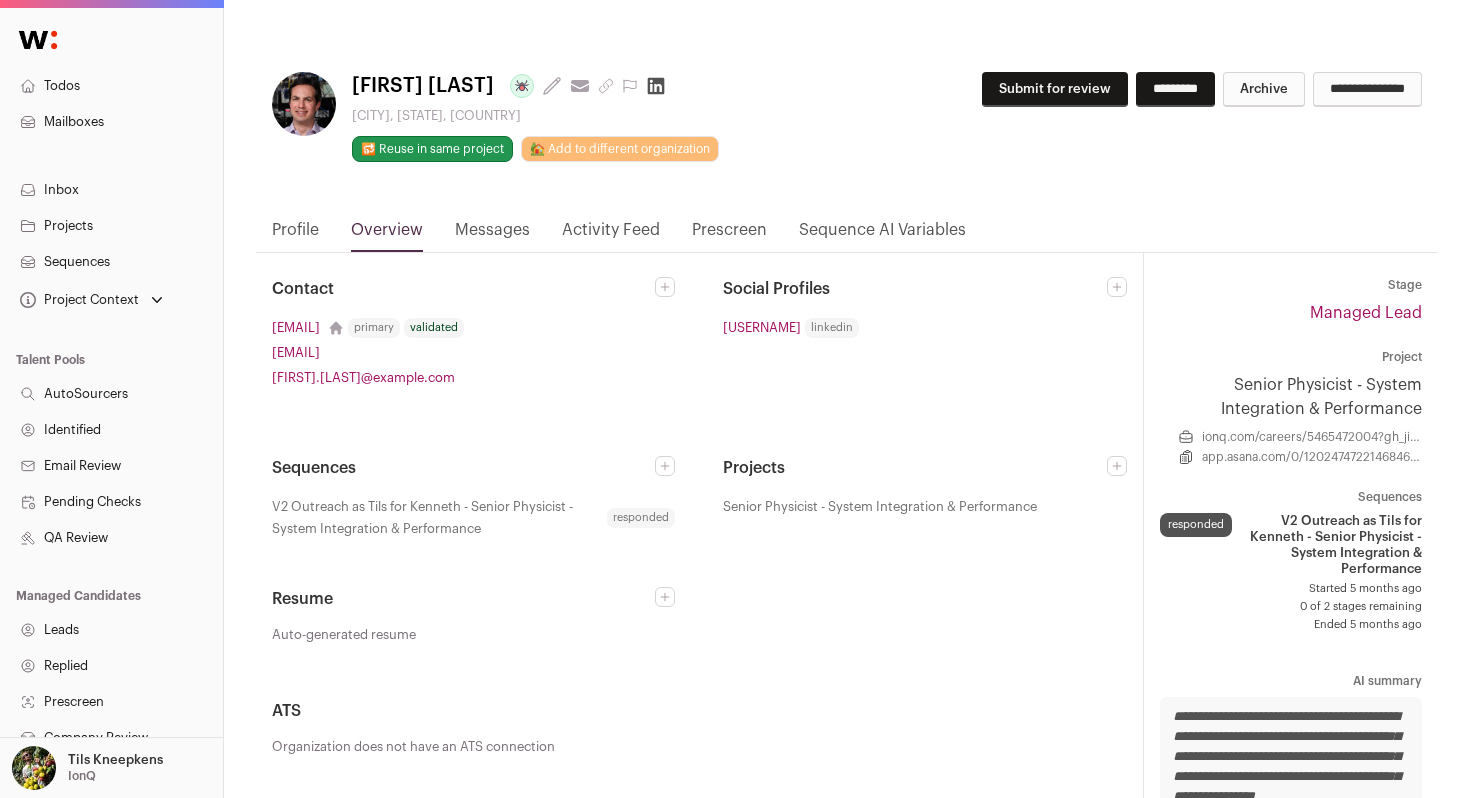 click on "Messages" at bounding box center [492, 235] 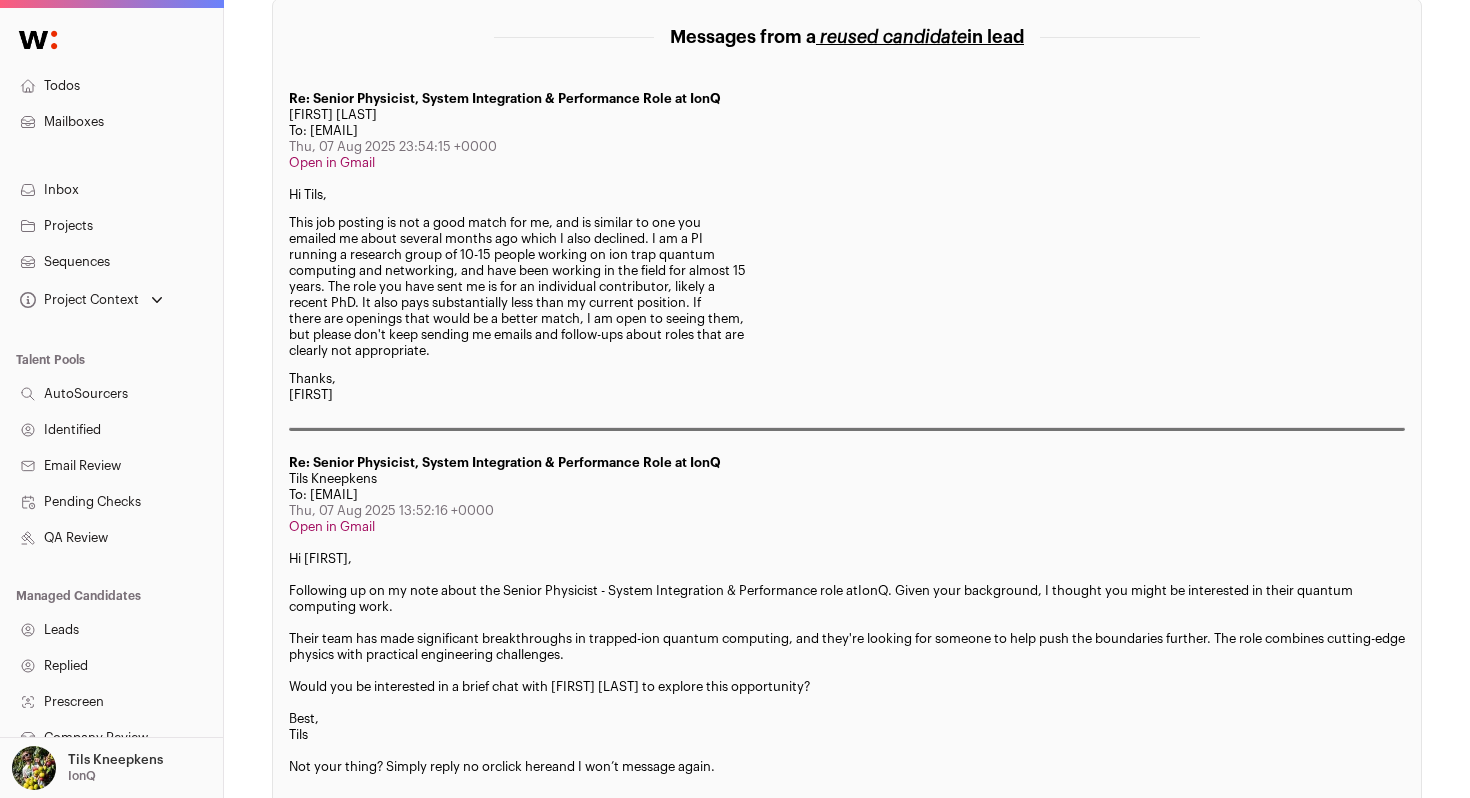 scroll, scrollTop: 0, scrollLeft: 0, axis: both 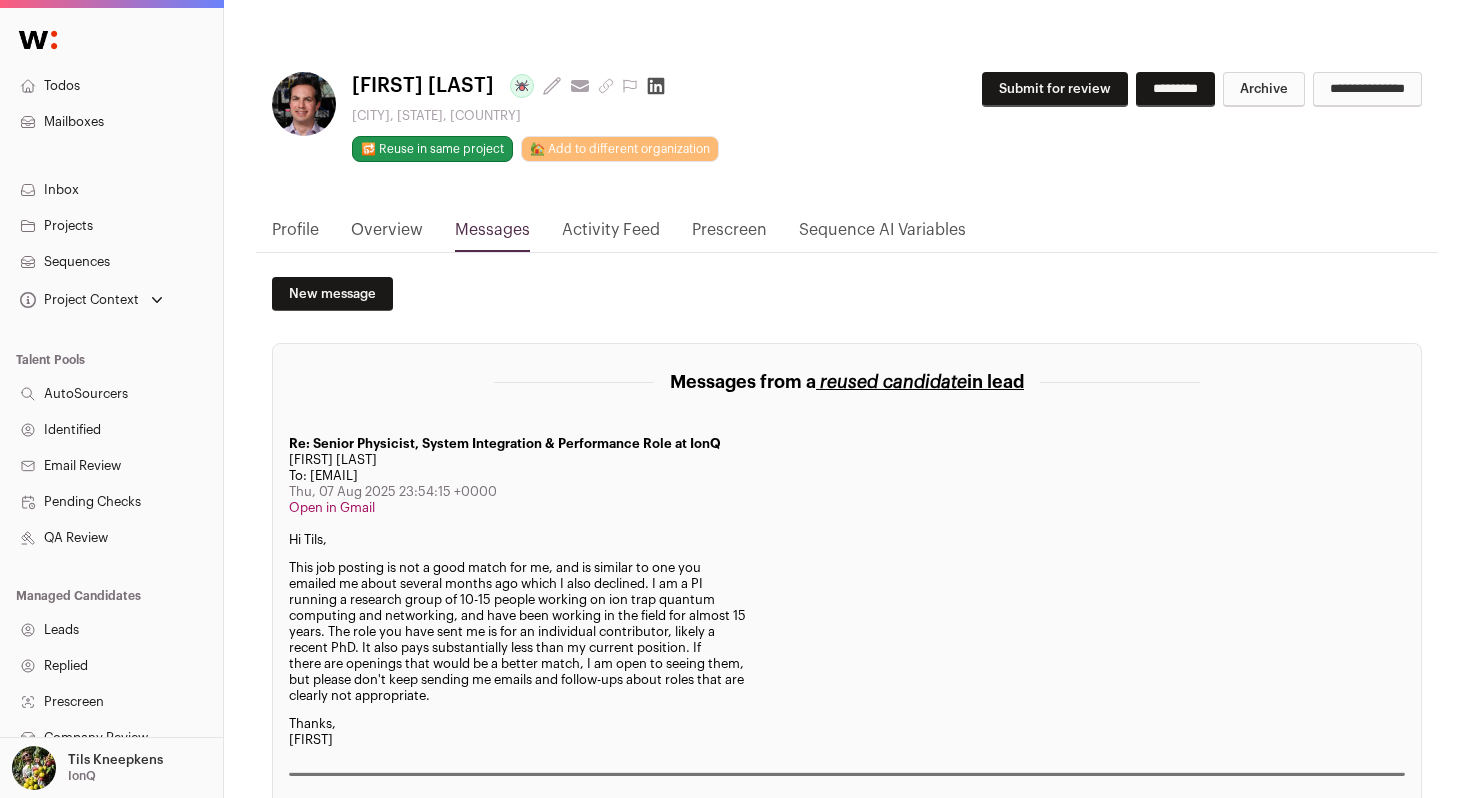 click on "Daniel Slichter
Last update:  6 days ago
View most recent conversation in Front" at bounding box center [535, 86] 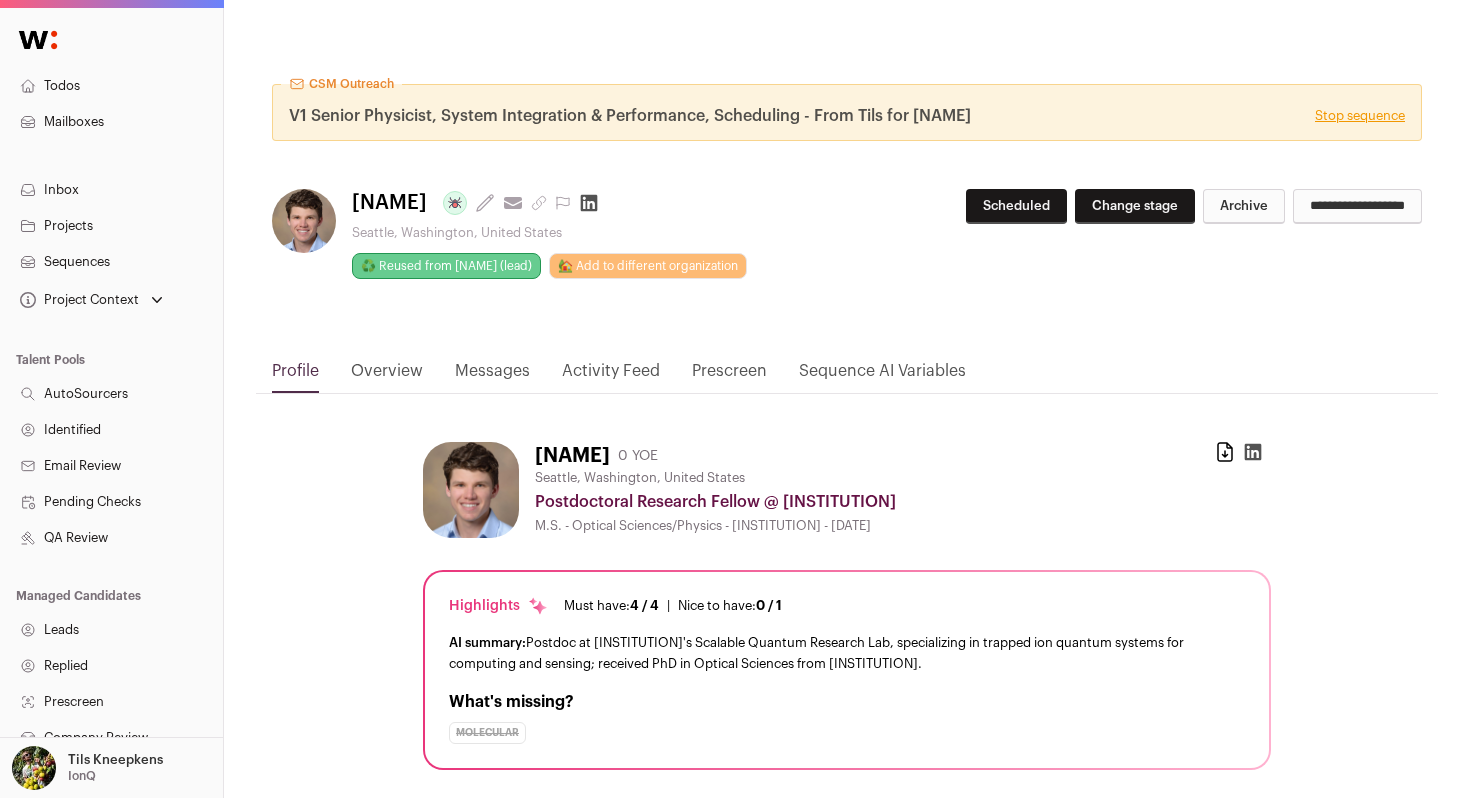 scroll, scrollTop: 0, scrollLeft: 0, axis: both 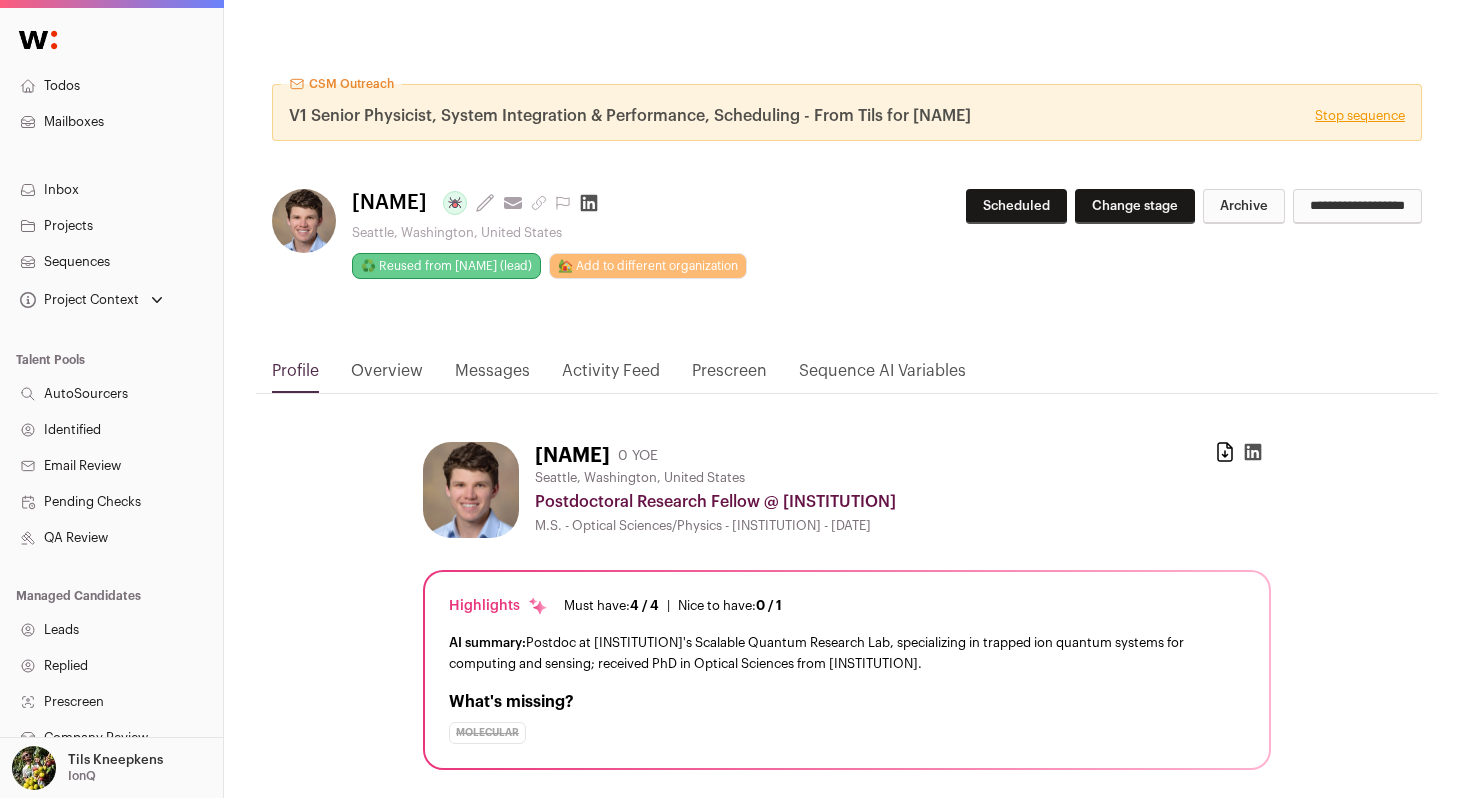 click on "Stop sequence" at bounding box center (1360, 116) 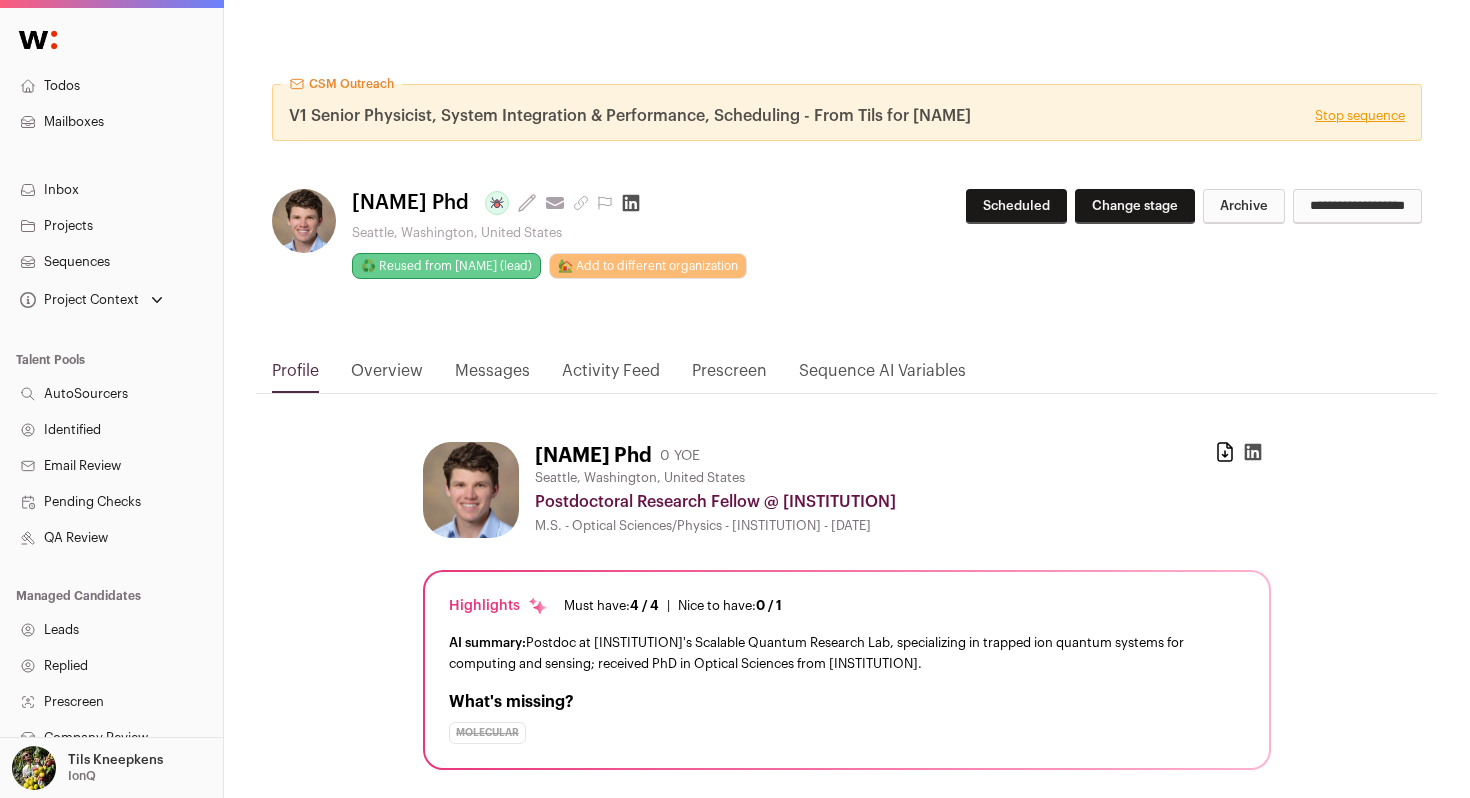 scroll, scrollTop: 0, scrollLeft: 0, axis: both 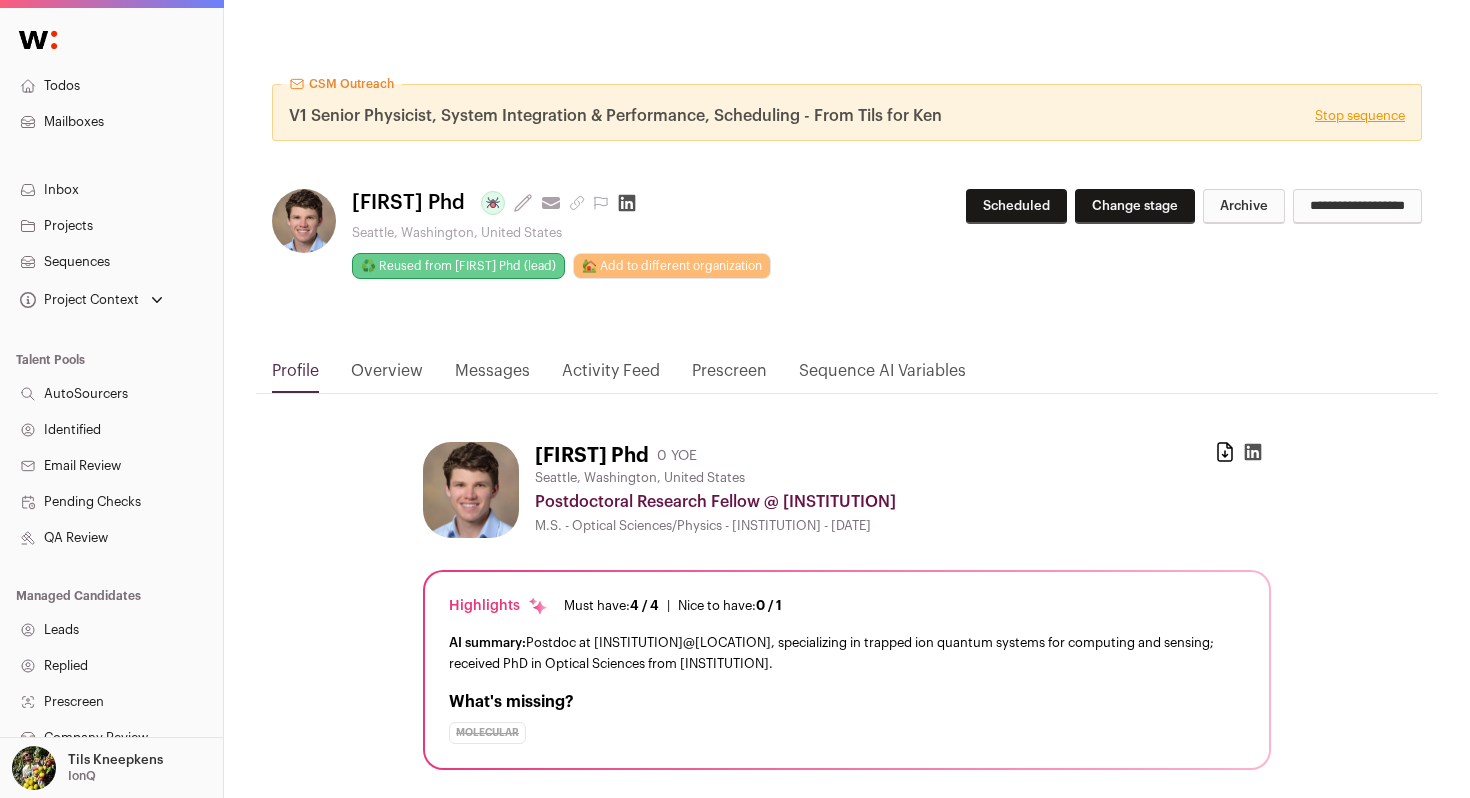 click on "Archive" at bounding box center (1244, 206) 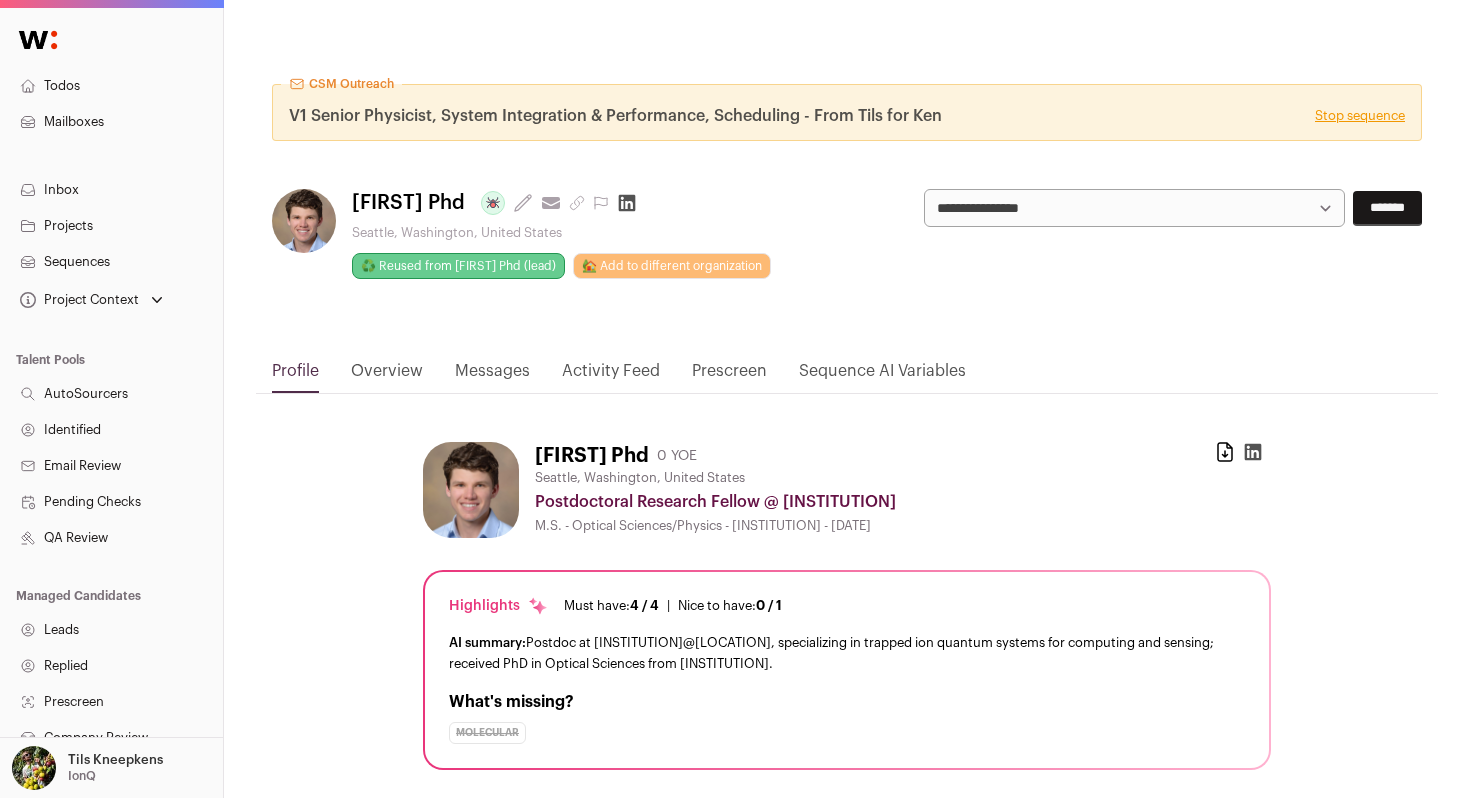 click on "*******" at bounding box center (1387, 208) 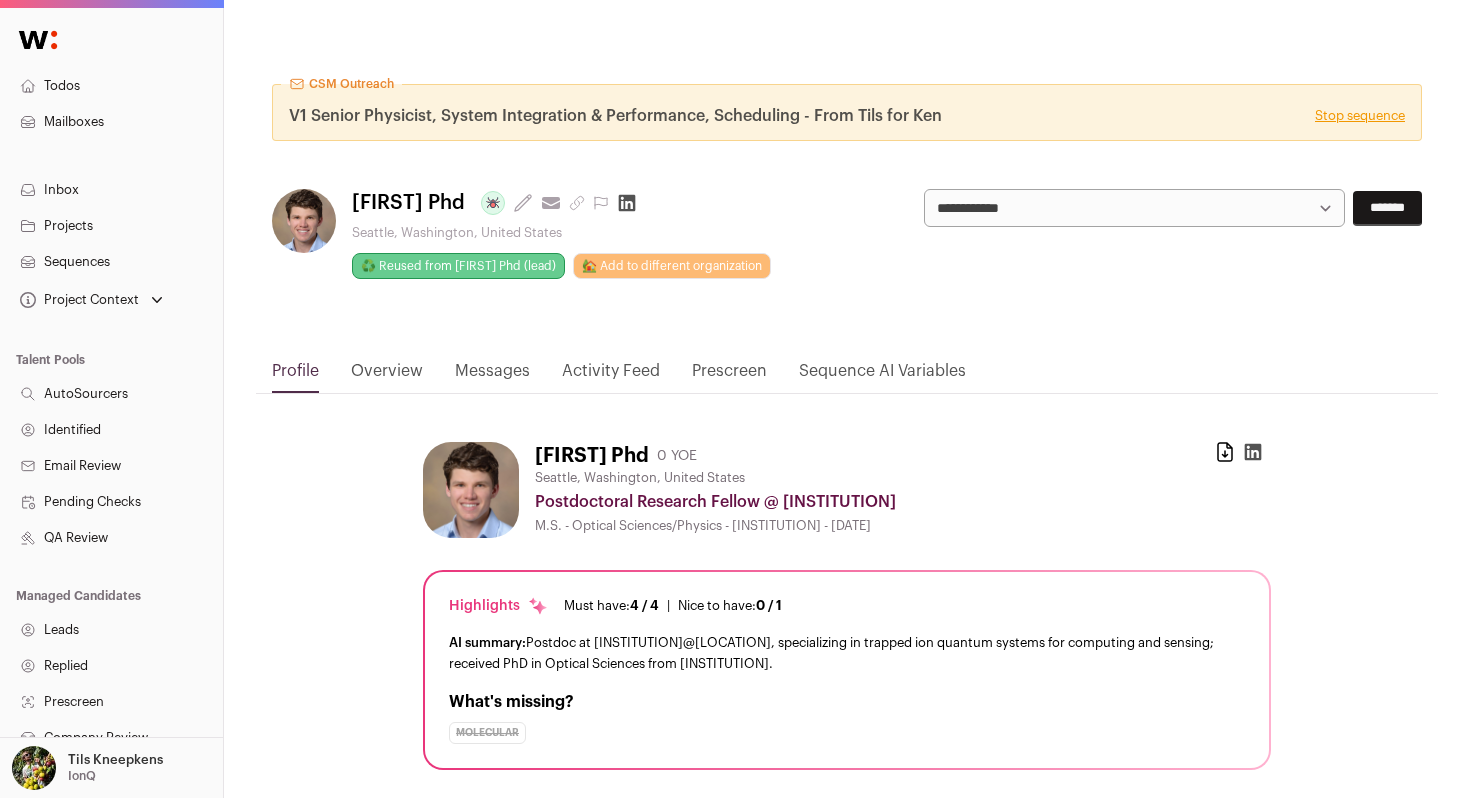 drag, startPoint x: 1363, startPoint y: 199, endPoint x: 1349, endPoint y: 203, distance: 14.56022 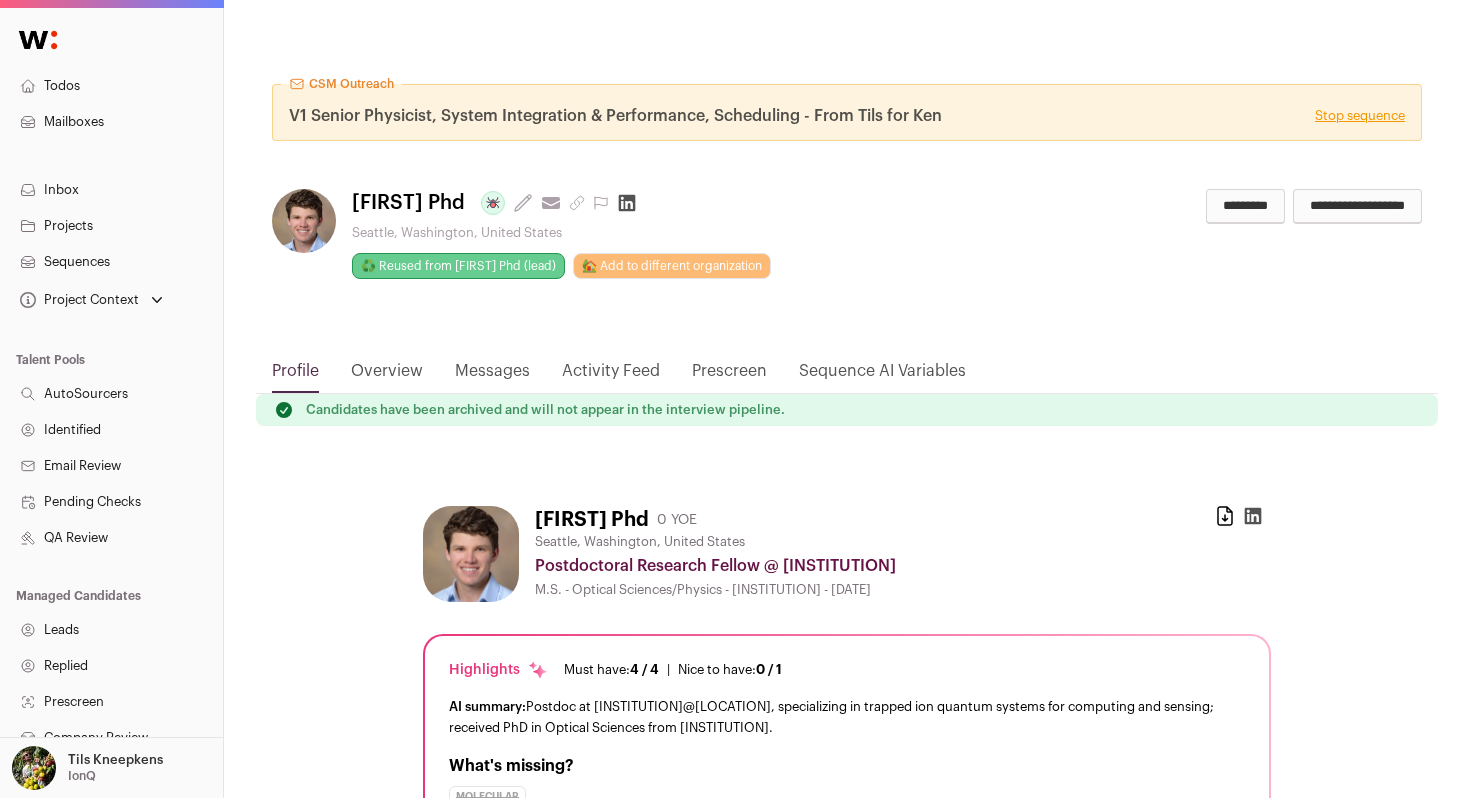 click on "V1 Senior Physicist, System Integration & Performance, Scheduling - From Tils for Ken
Stop sequence" at bounding box center (847, 116) 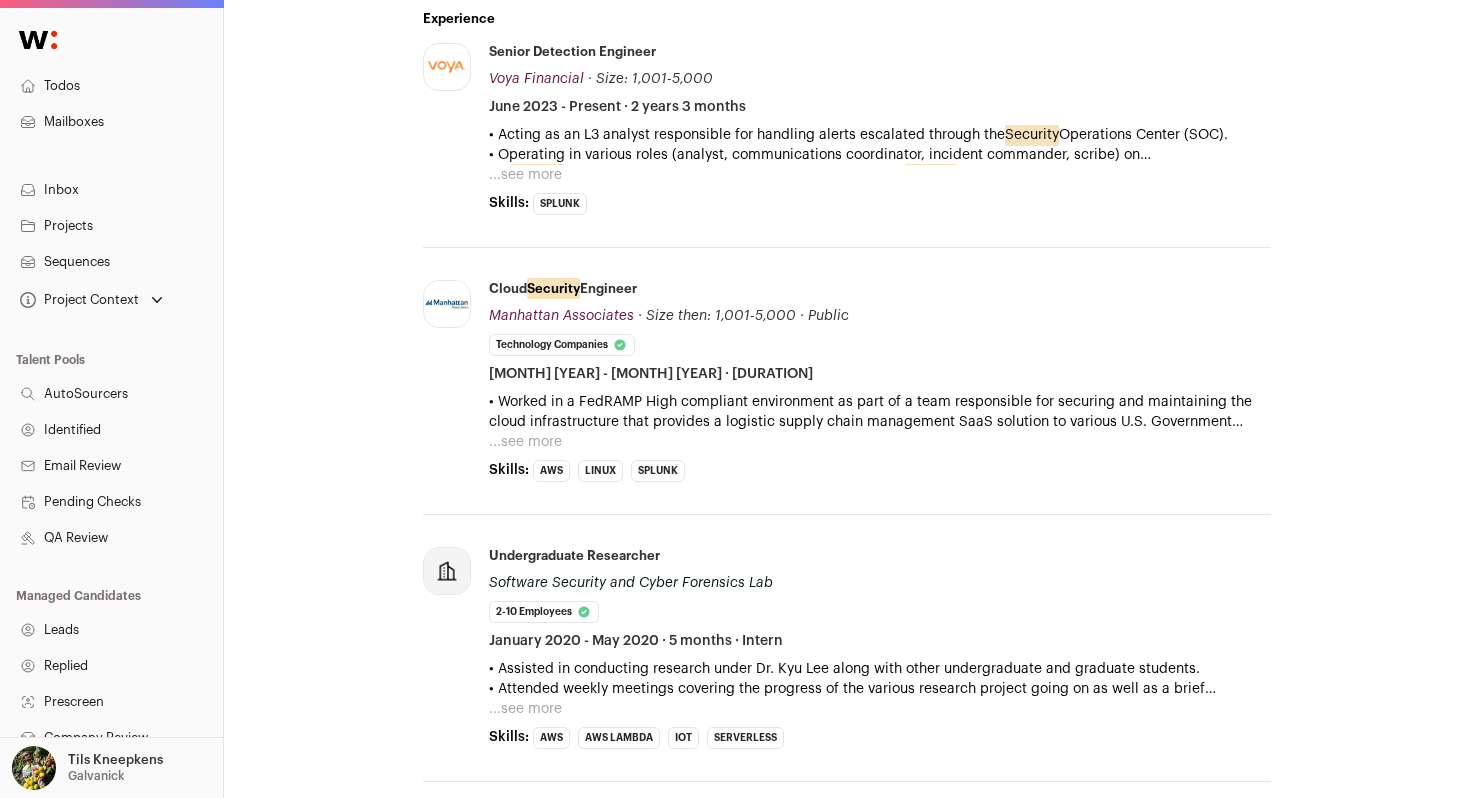 scroll, scrollTop: 842, scrollLeft: 0, axis: vertical 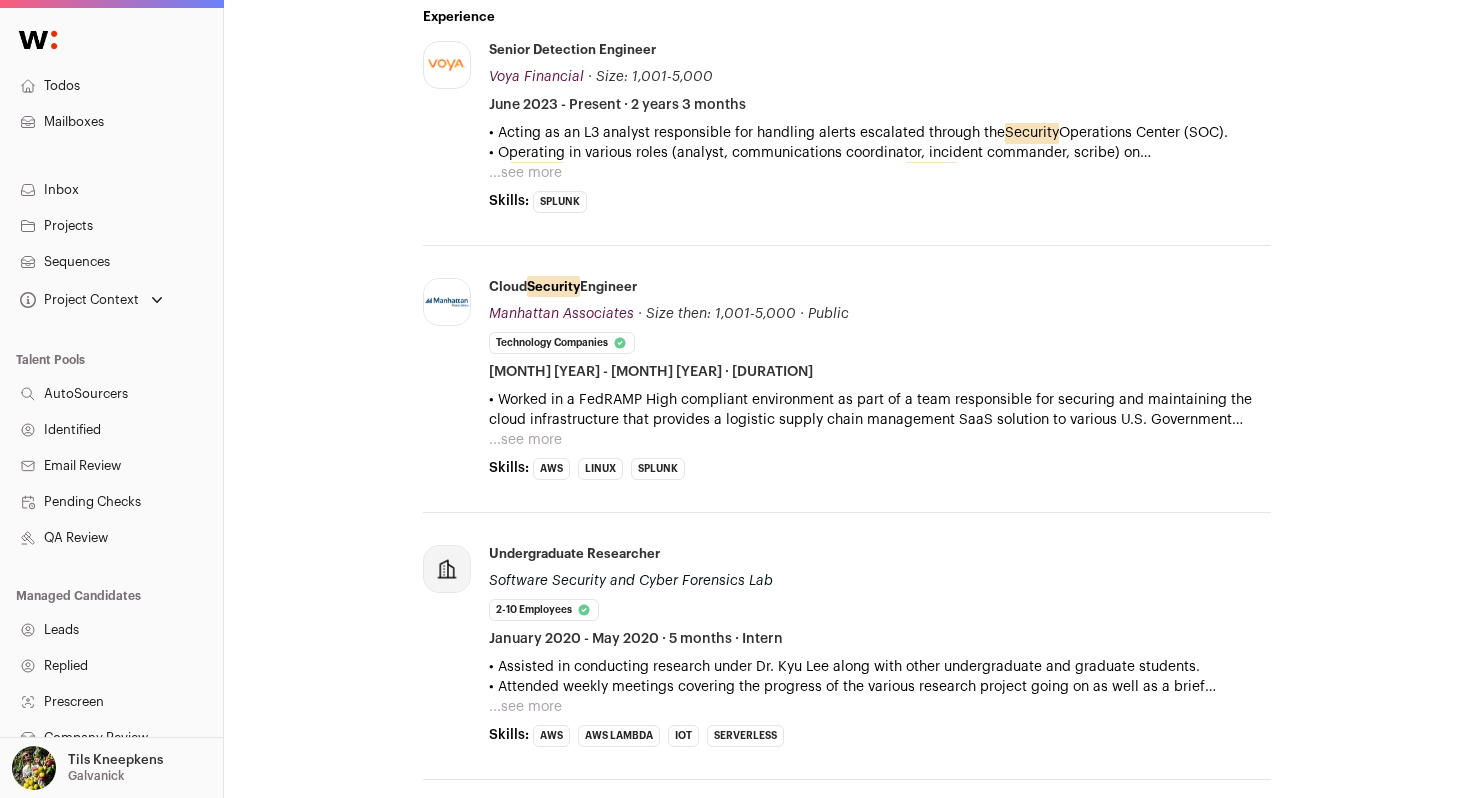 click on "...see more" at bounding box center [525, 173] 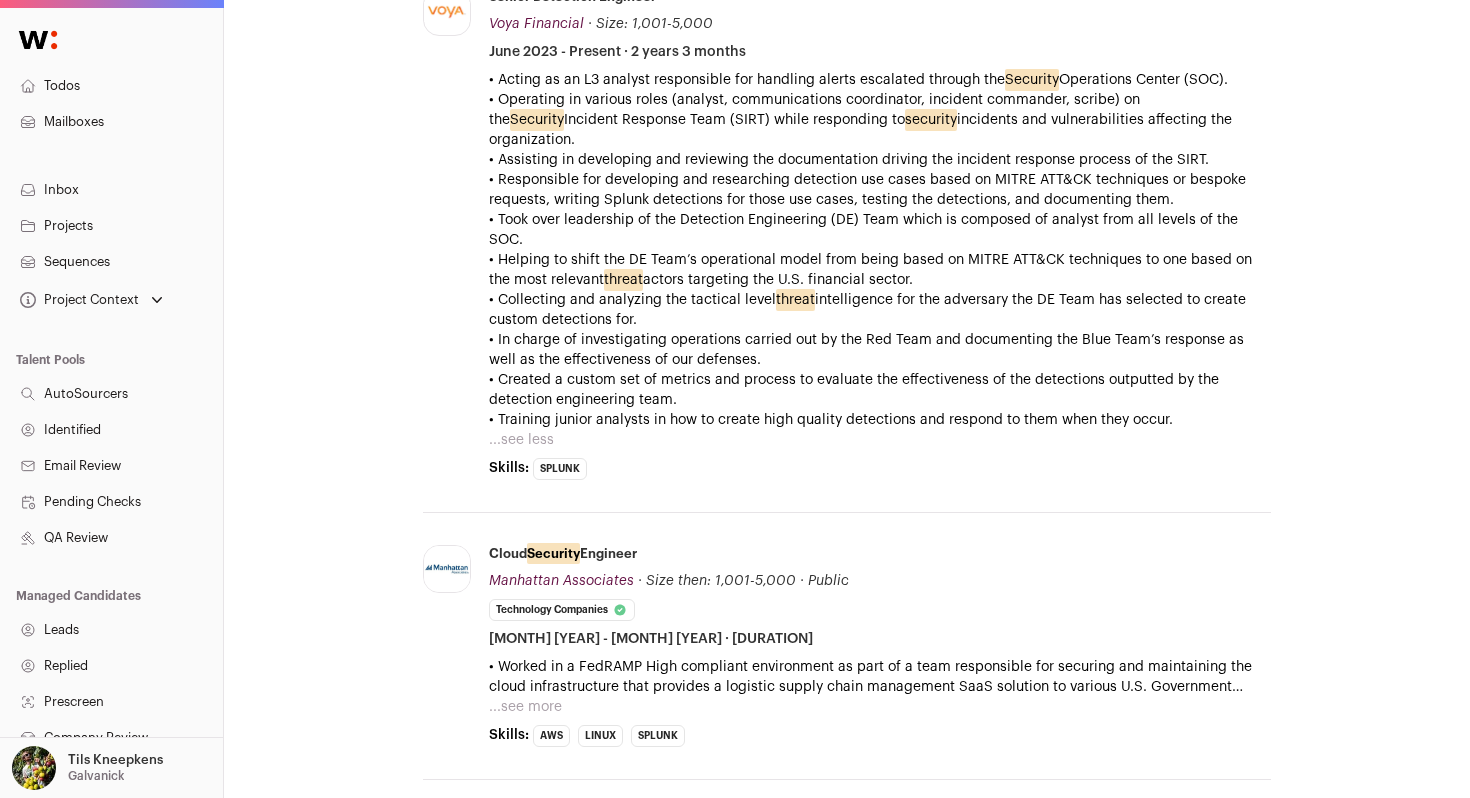 scroll, scrollTop: 973, scrollLeft: 0, axis: vertical 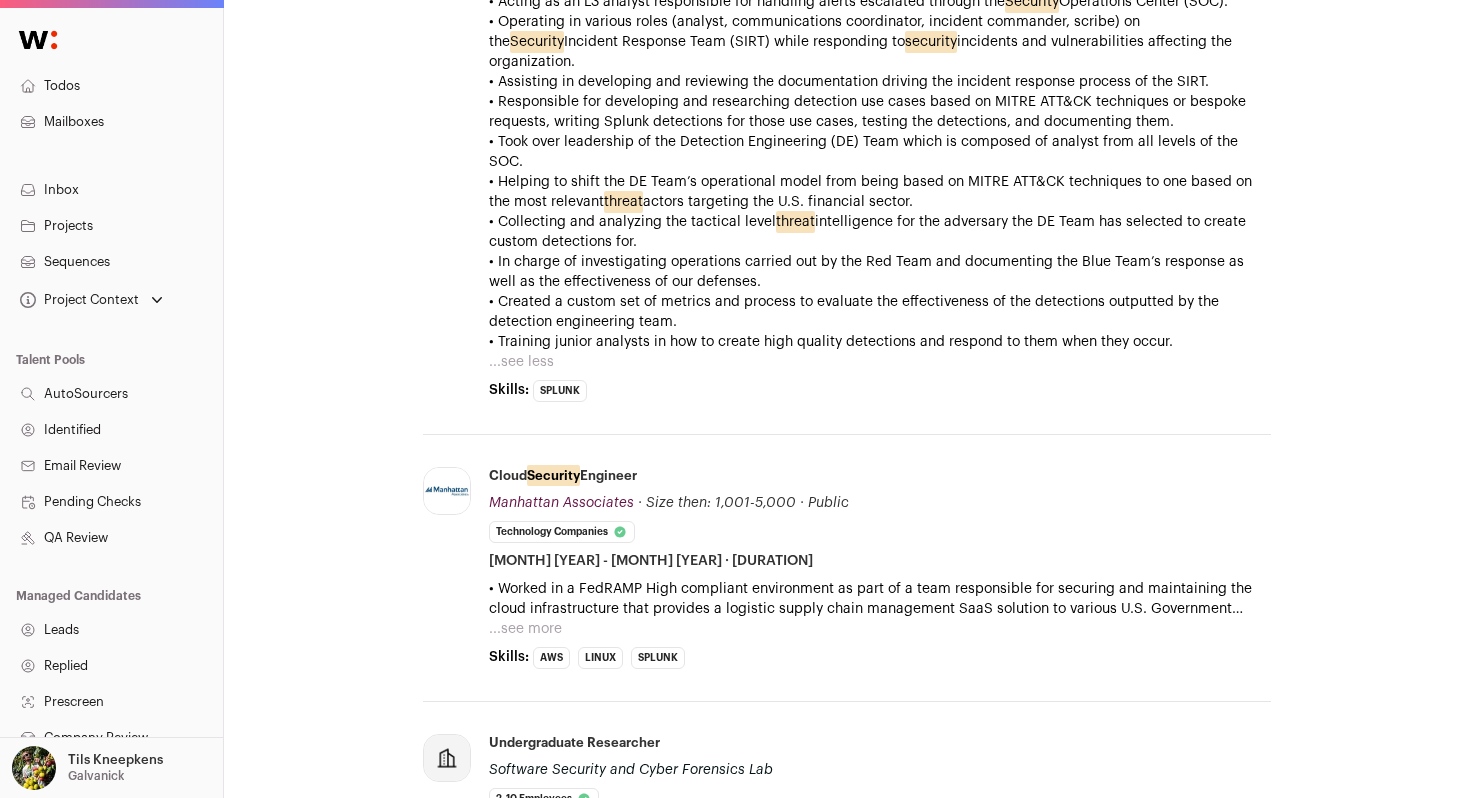 click on "...see more" at bounding box center (525, 629) 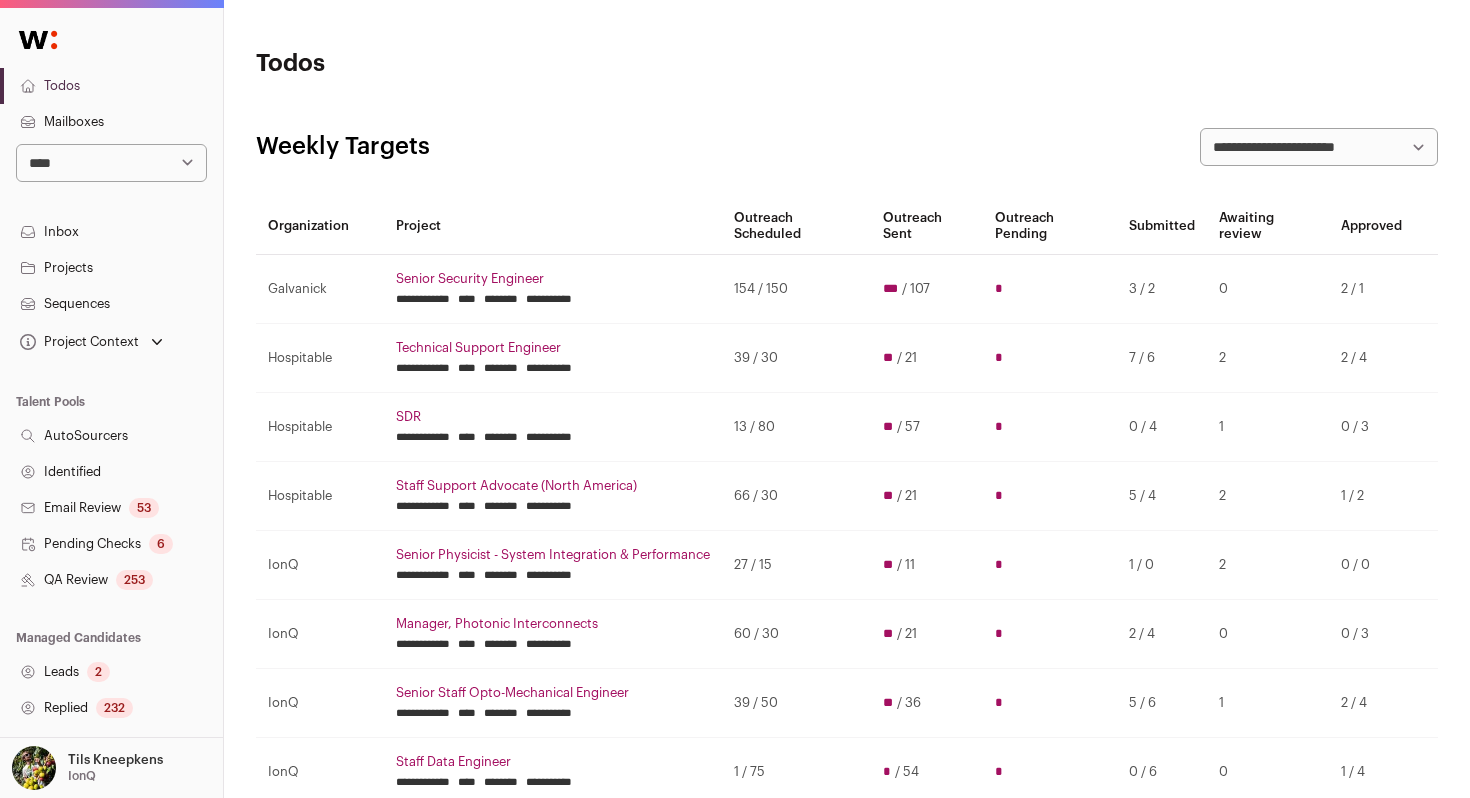 scroll, scrollTop: 231, scrollLeft: 0, axis: vertical 